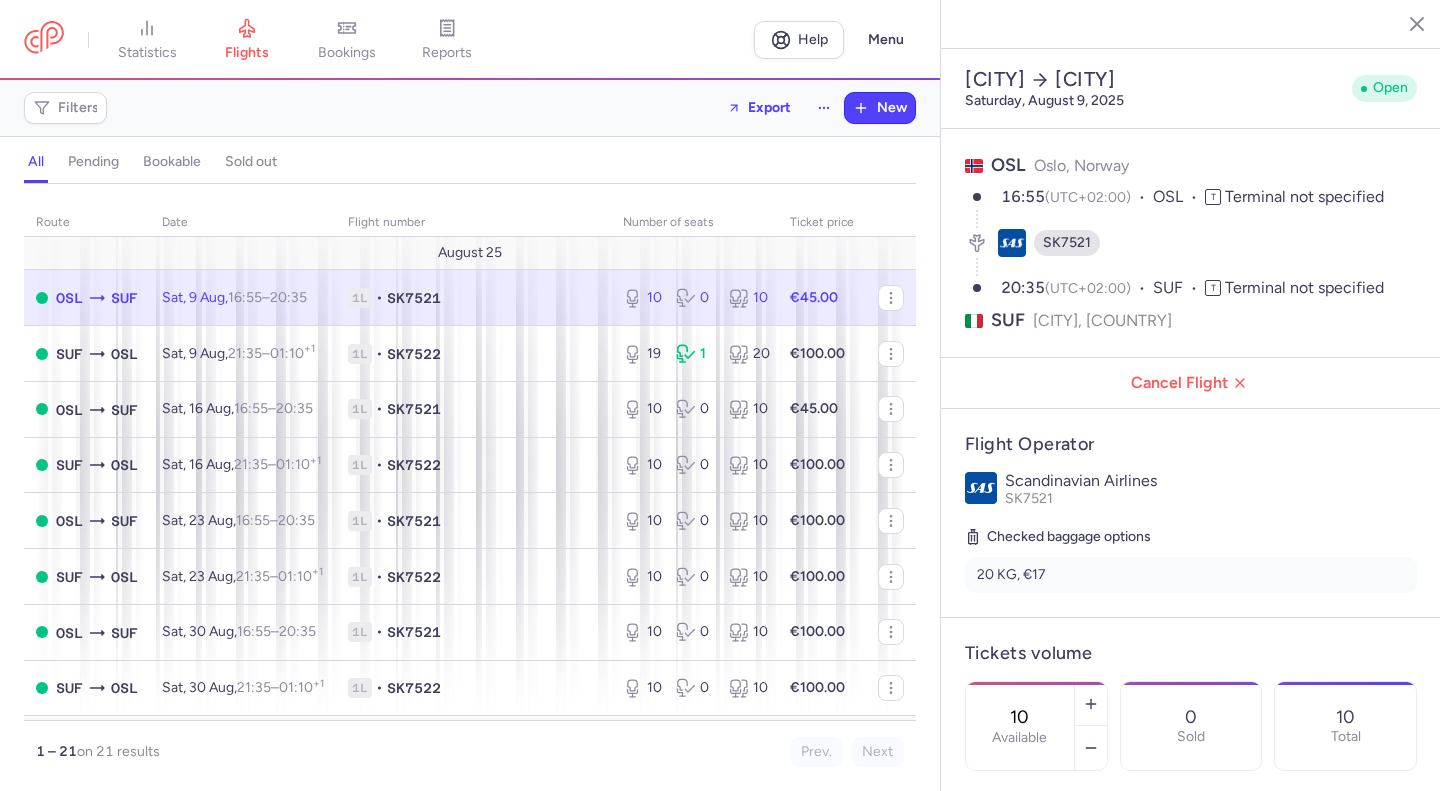 select on "days" 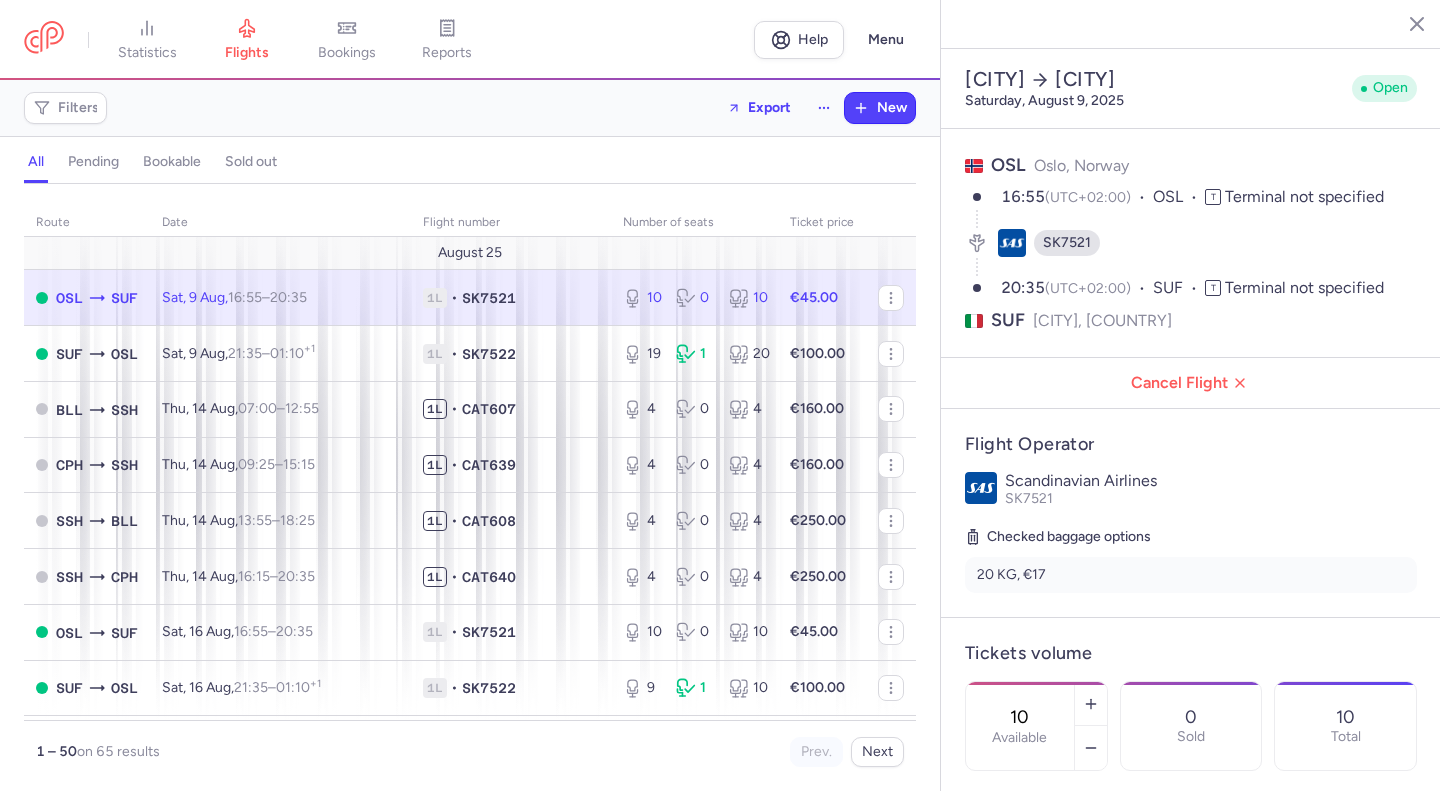select on "days" 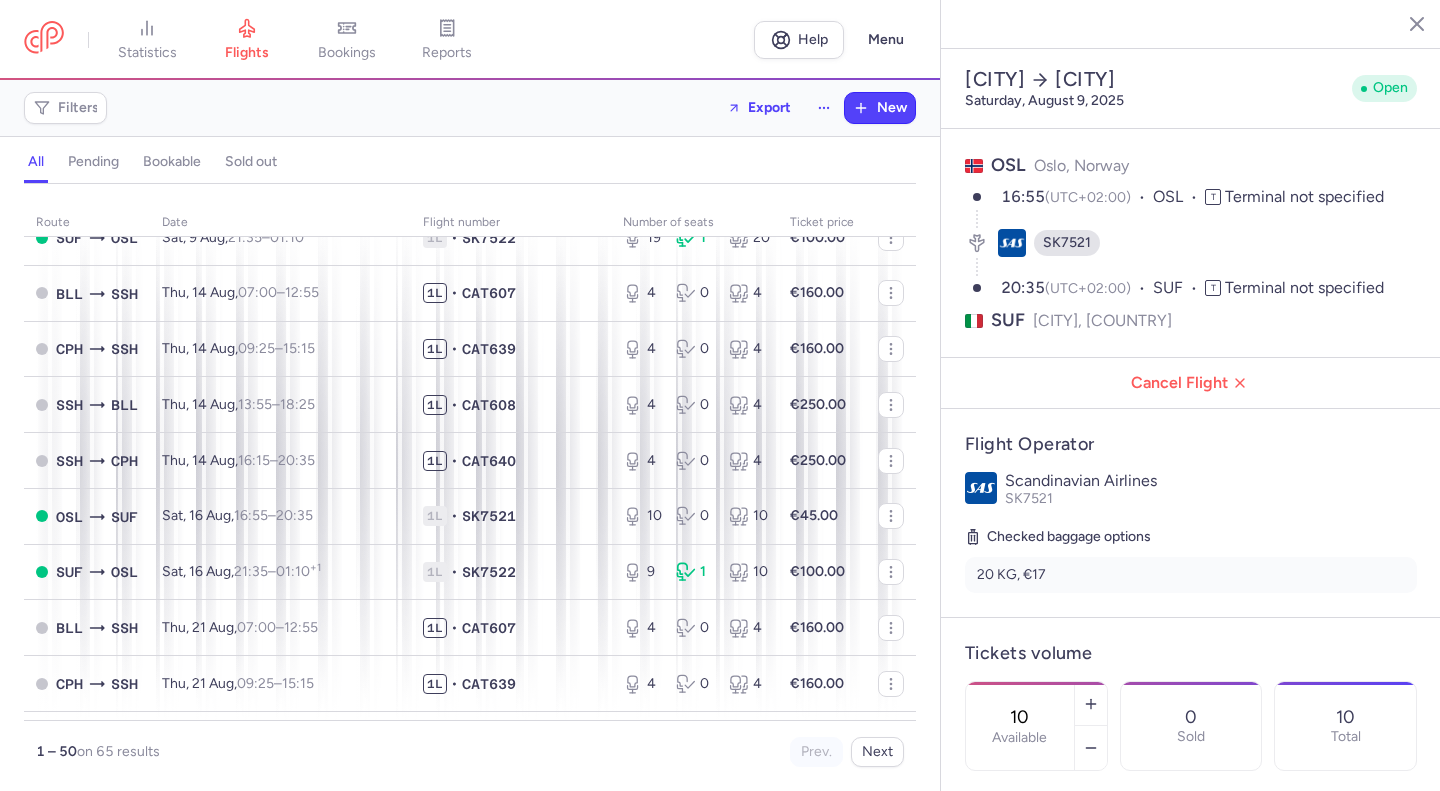 scroll, scrollTop: 0, scrollLeft: 0, axis: both 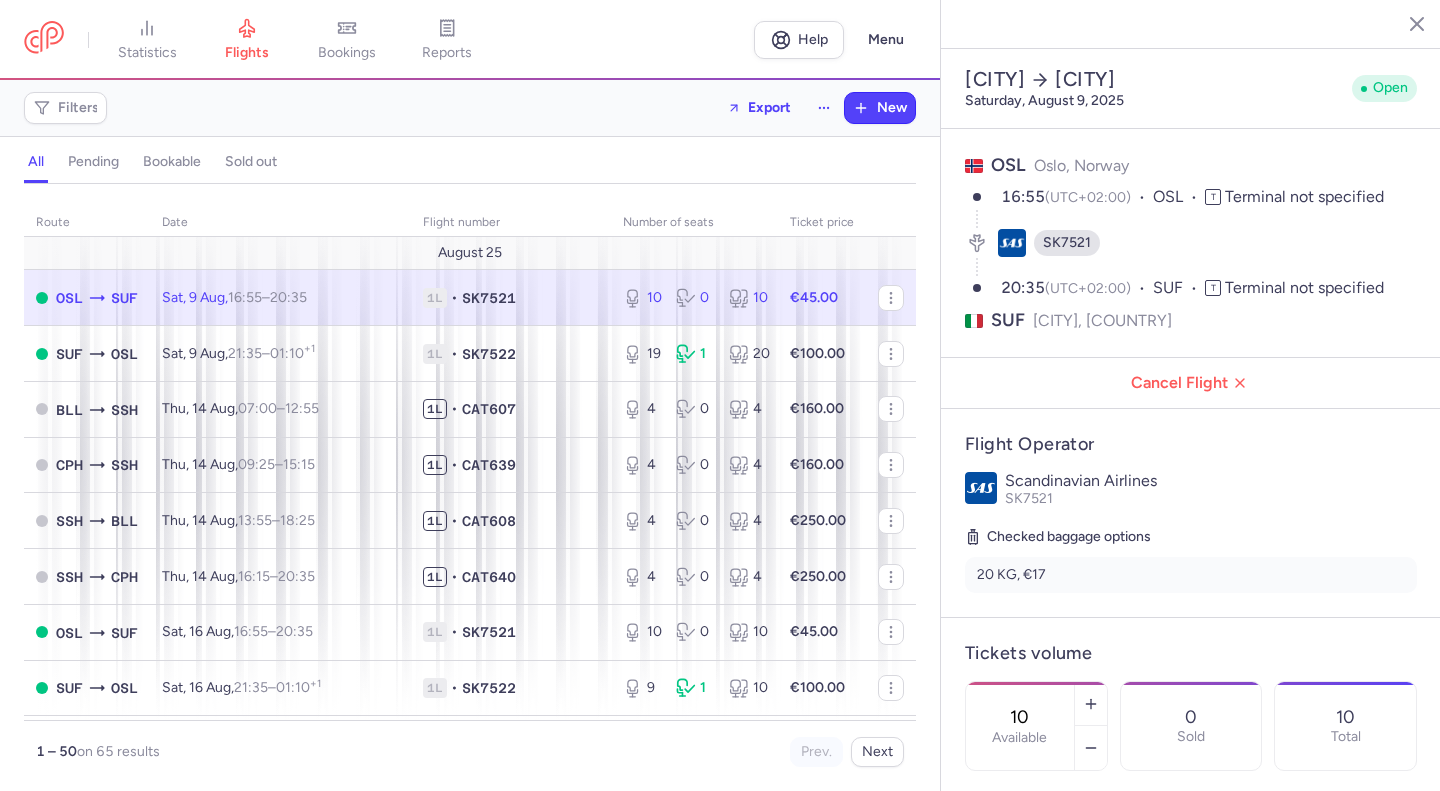 click on "bookings" at bounding box center (347, 53) 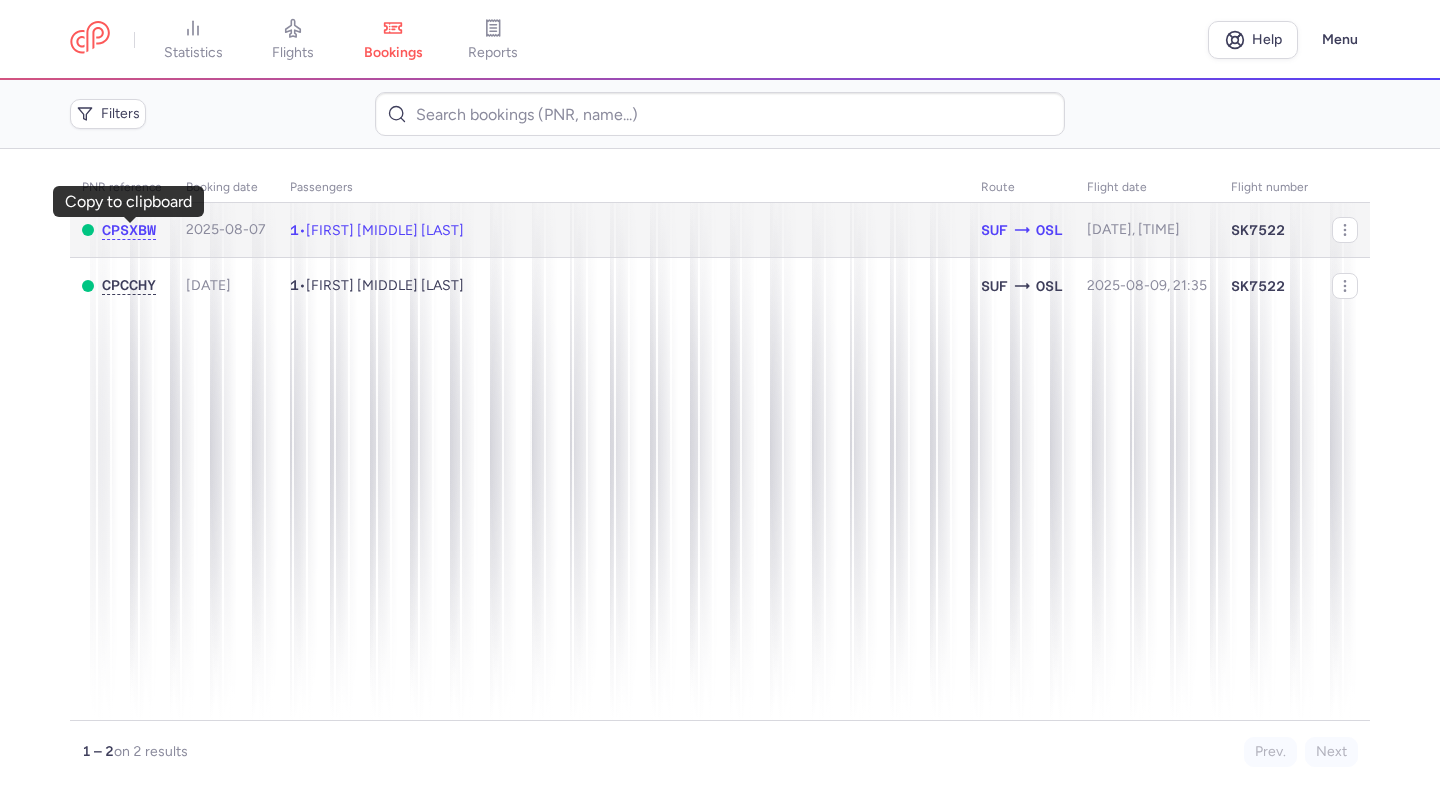 click on "CPSXBW" 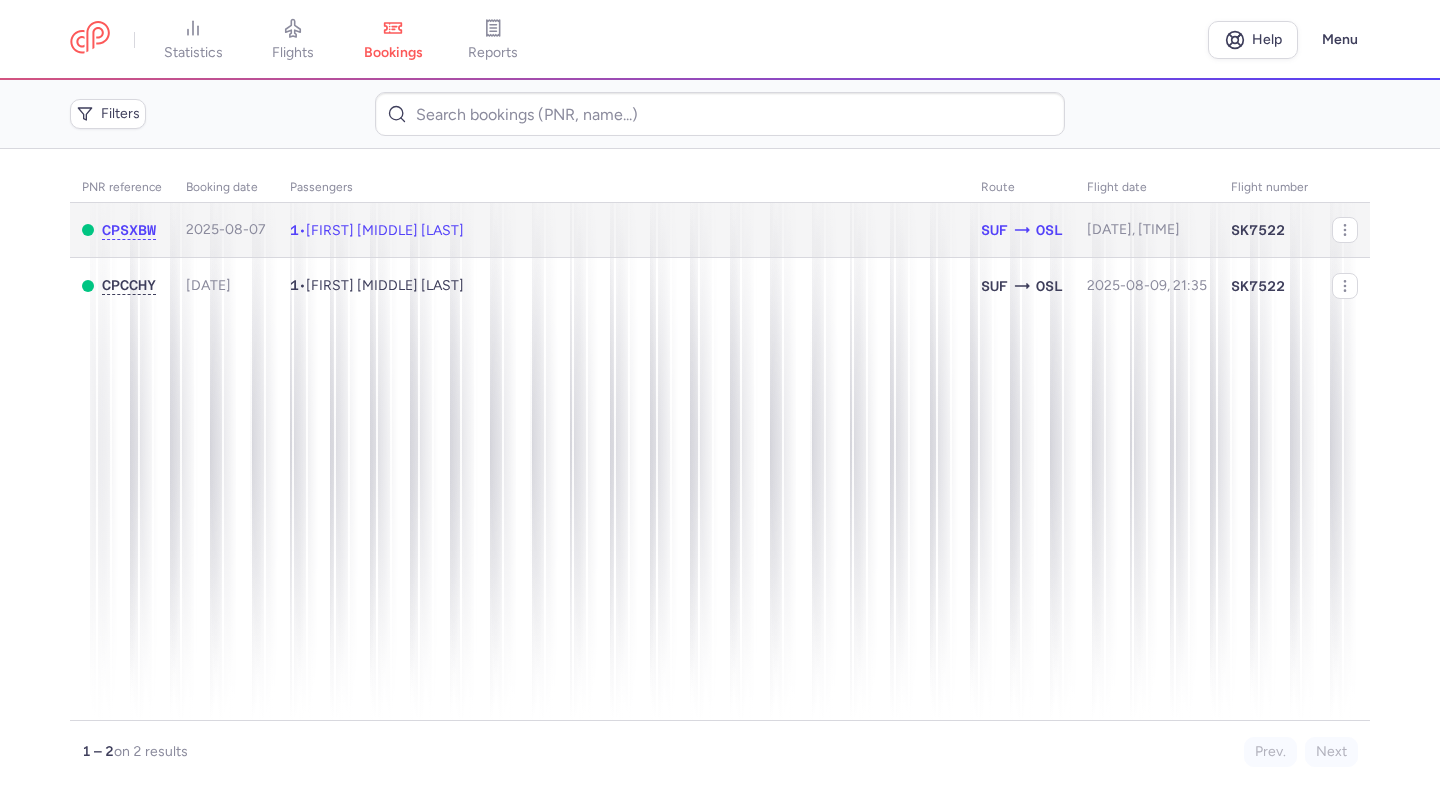 click on "CPSXBW" 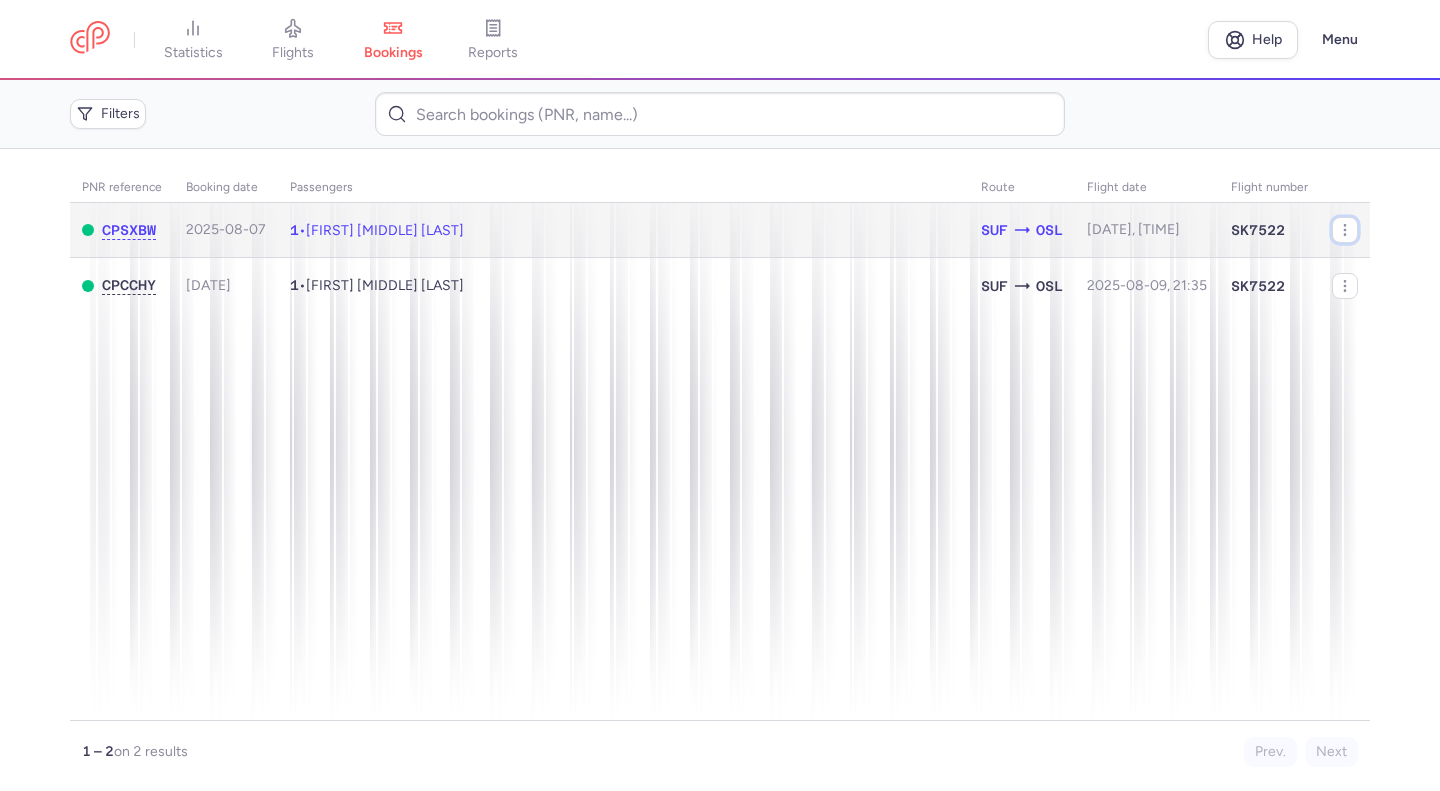 click 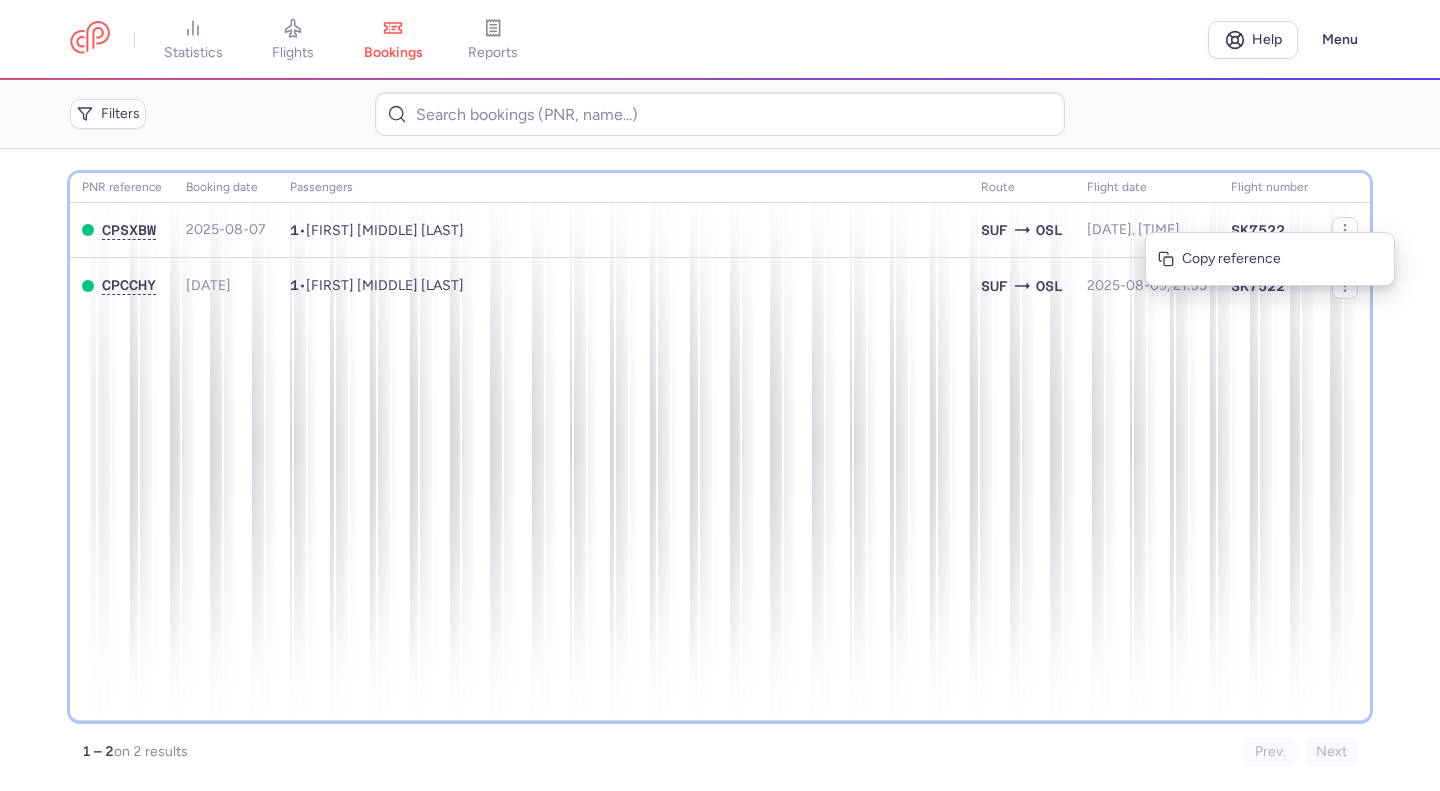 click on "PNR reference Booking date Passengers Route flight date Flight number CPSXBW 2025-08-07 1  •  Sebastian Hans Erik SANDBERG  SUF  OSL 2025-08-16, 21:35 SK7522 CPCCHY 2025-08-06 1  •  Yousif Omar Sulaiman SULAIMAN  SUF  OSL 2025-08-09, 21:35 SK7522" at bounding box center (720, 447) 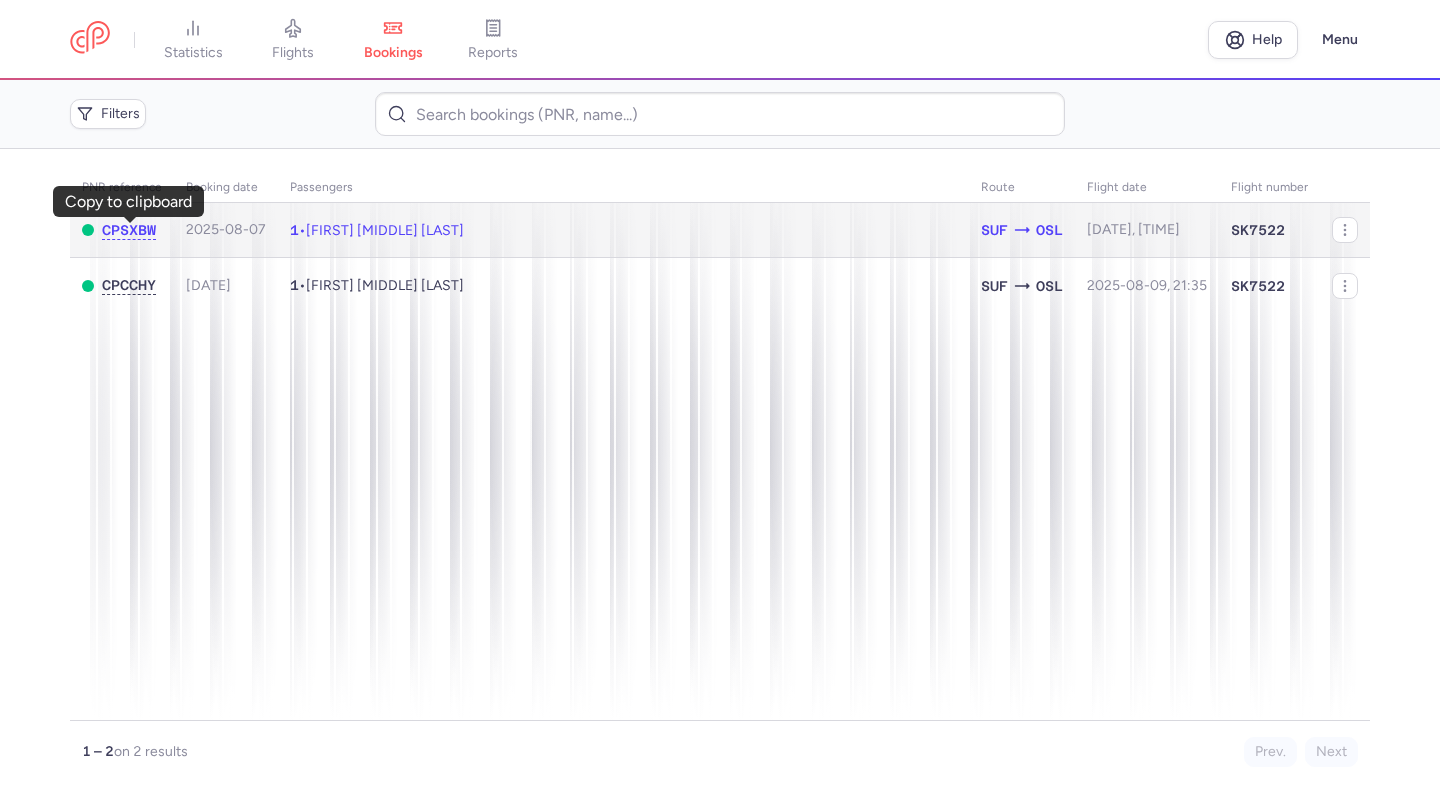 click on "CPSXBW" 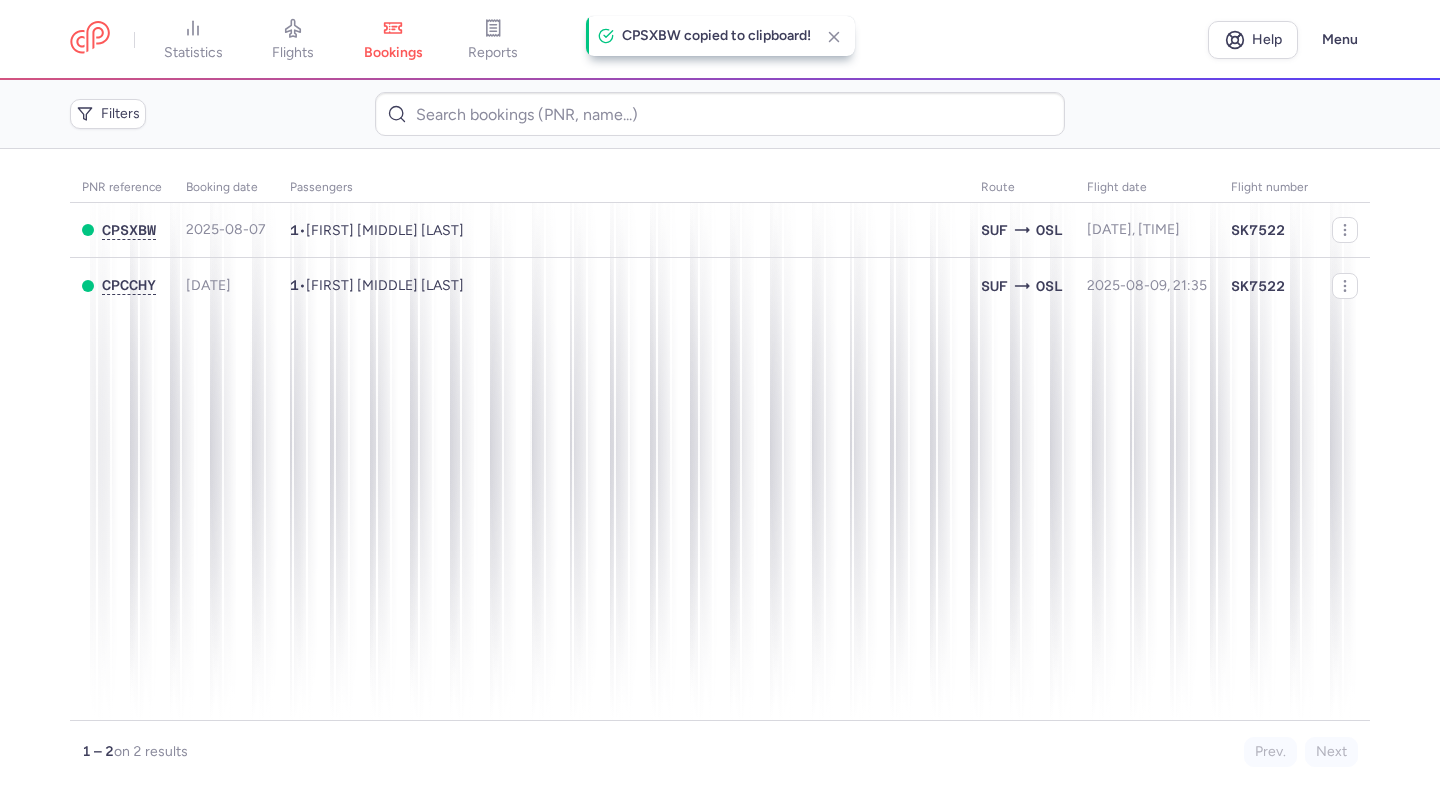 click on "CPSXBW copied to clipboard!" at bounding box center [720, 36] 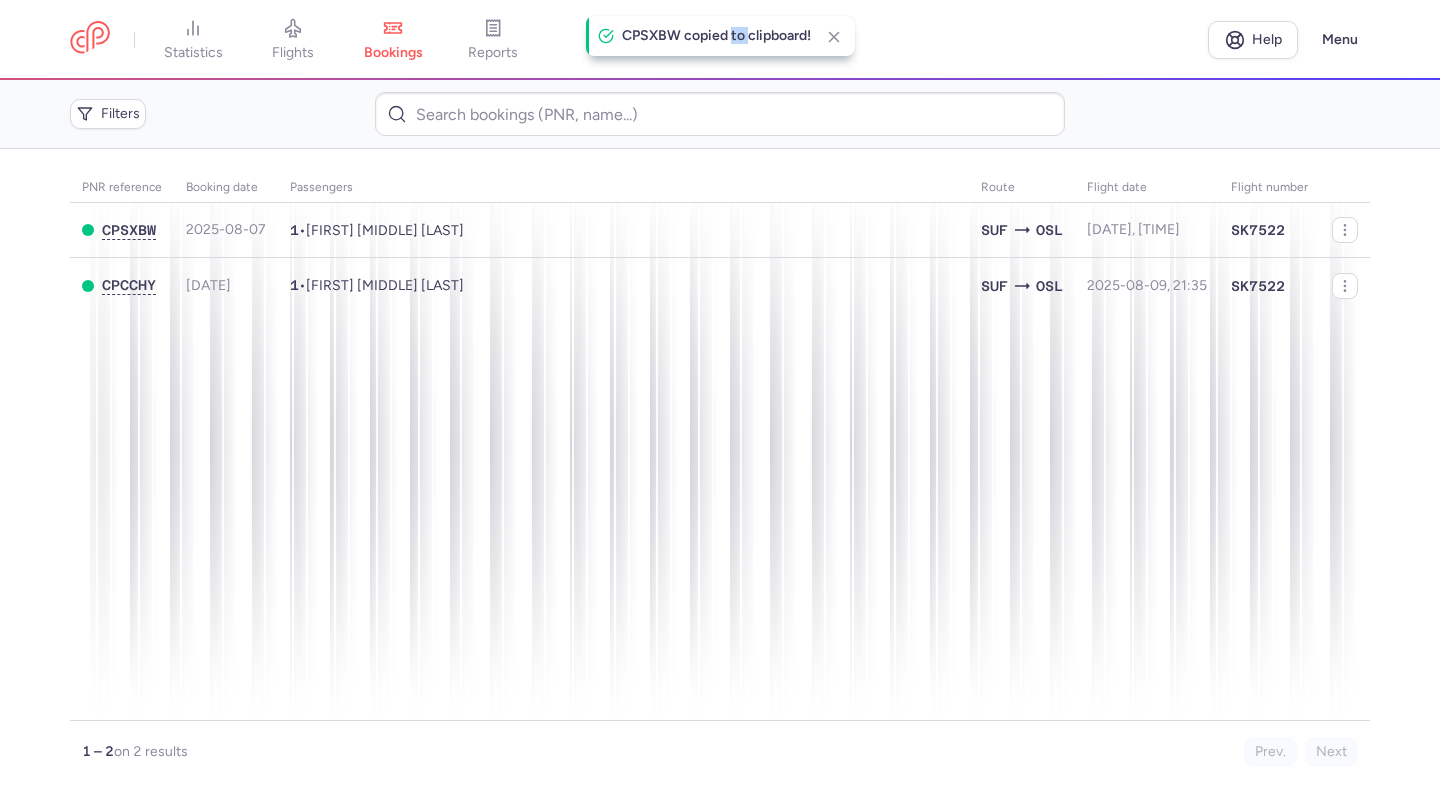 click on "CPSXBW copied to clipboard!" at bounding box center (716, 36) 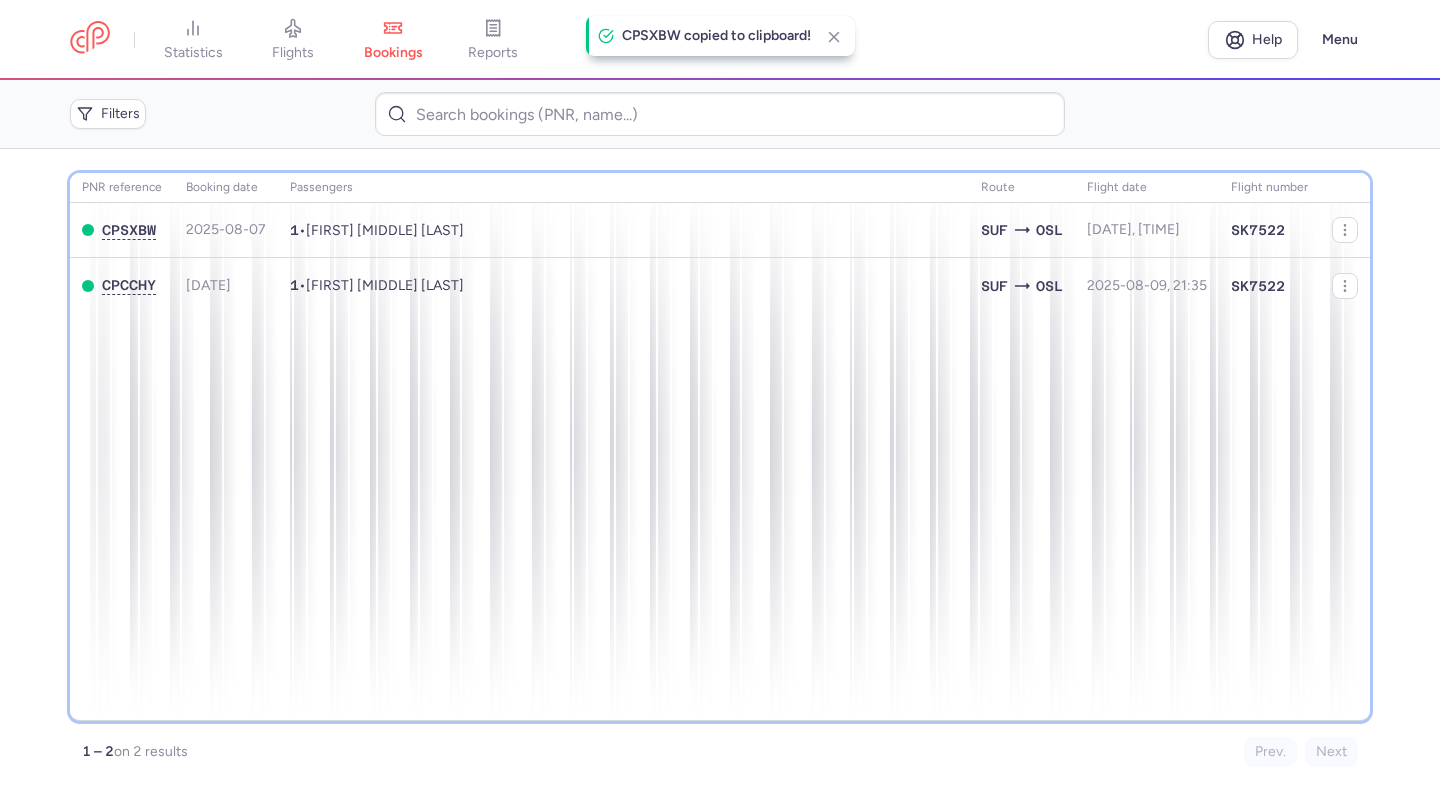 click on "PNR reference Booking date Passengers Route flight date Flight number CPSXBW 2025-08-07 1  •  Sebastian Hans Erik SANDBERG  SUF  OSL 2025-08-16, 21:35 SK7522 CPCCHY 2025-08-06 1  •  Yousif Omar Sulaiman SULAIMAN  SUF  OSL 2025-08-09, 21:35 SK7522" at bounding box center [720, 447] 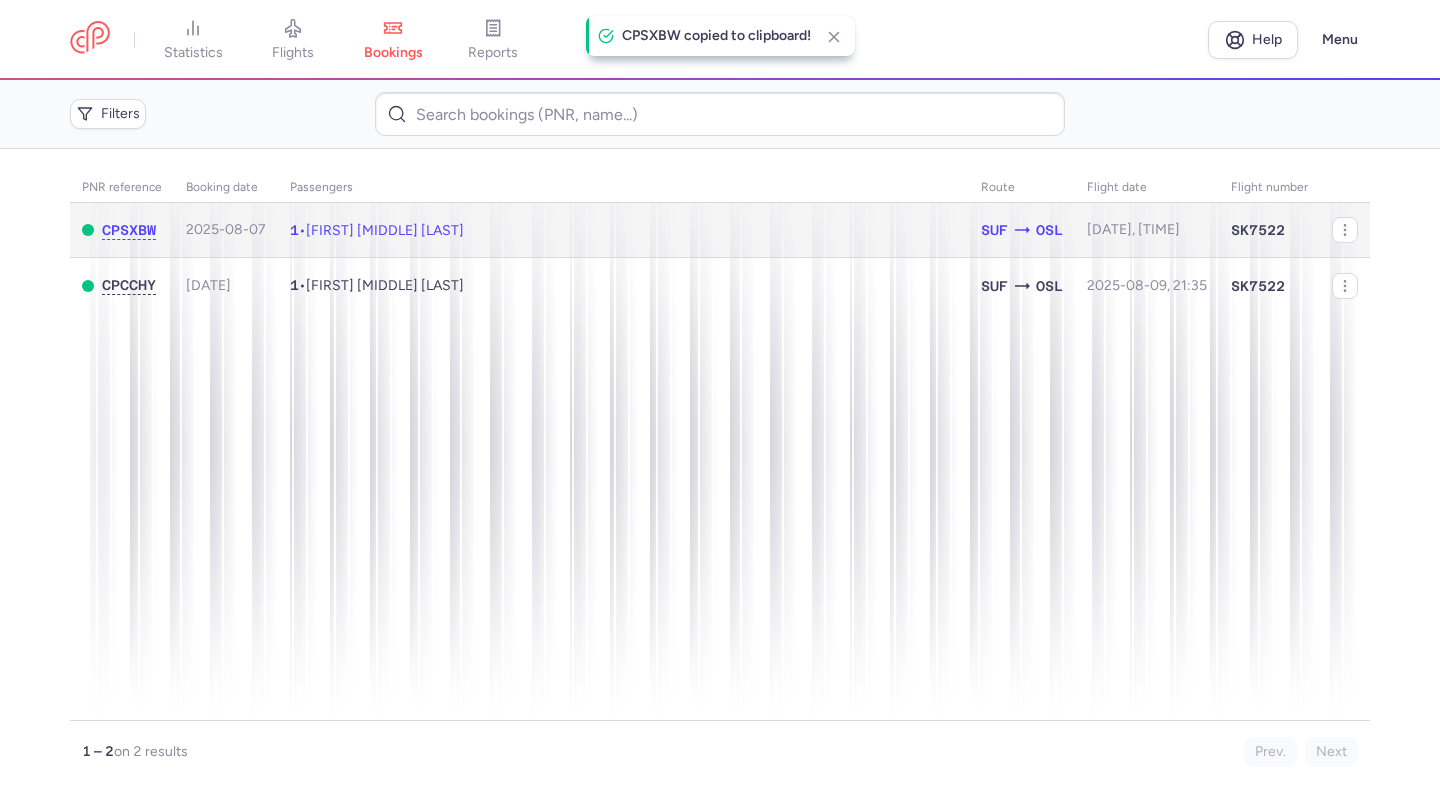 click on "1  •  Sebastian Hans Erik SANDBERG" 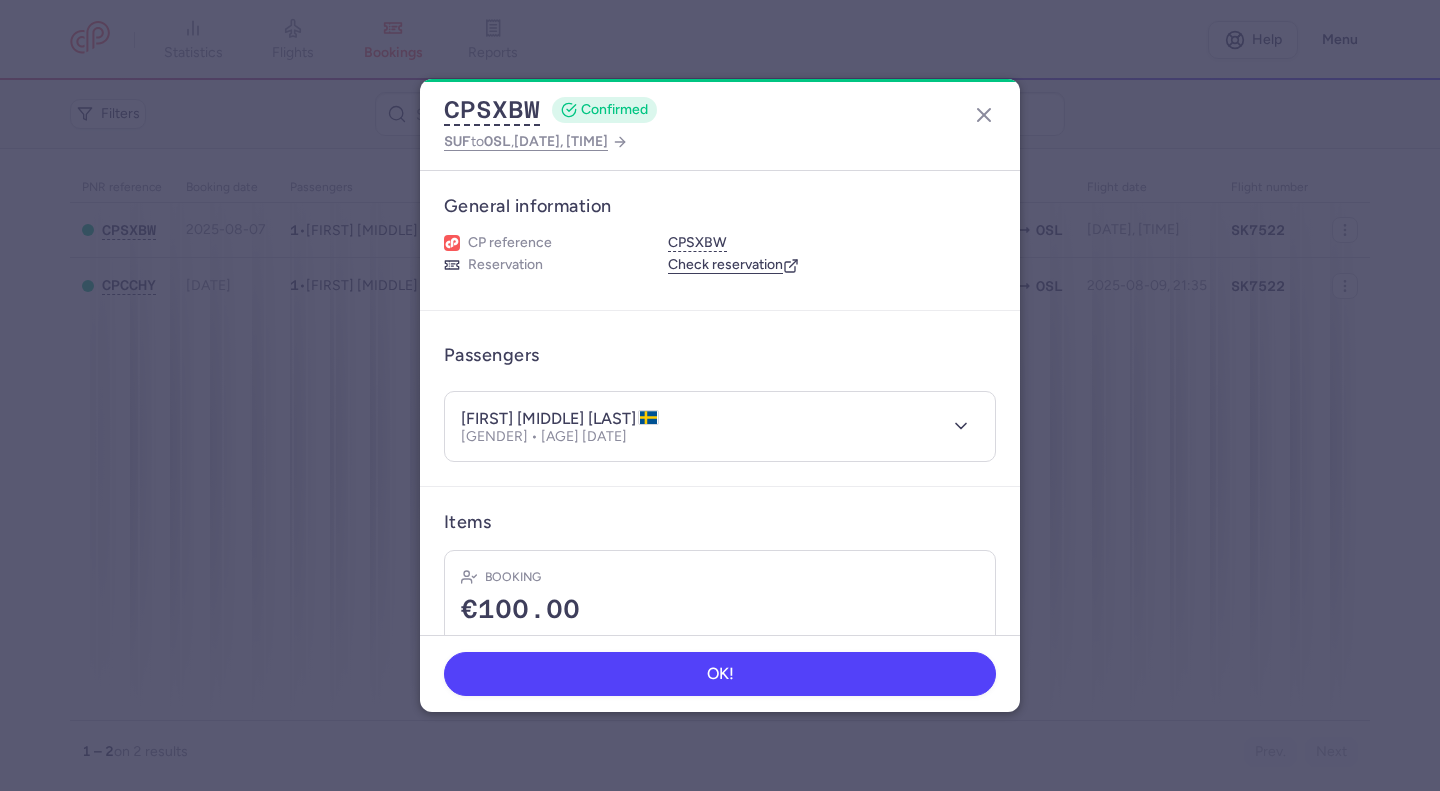 click 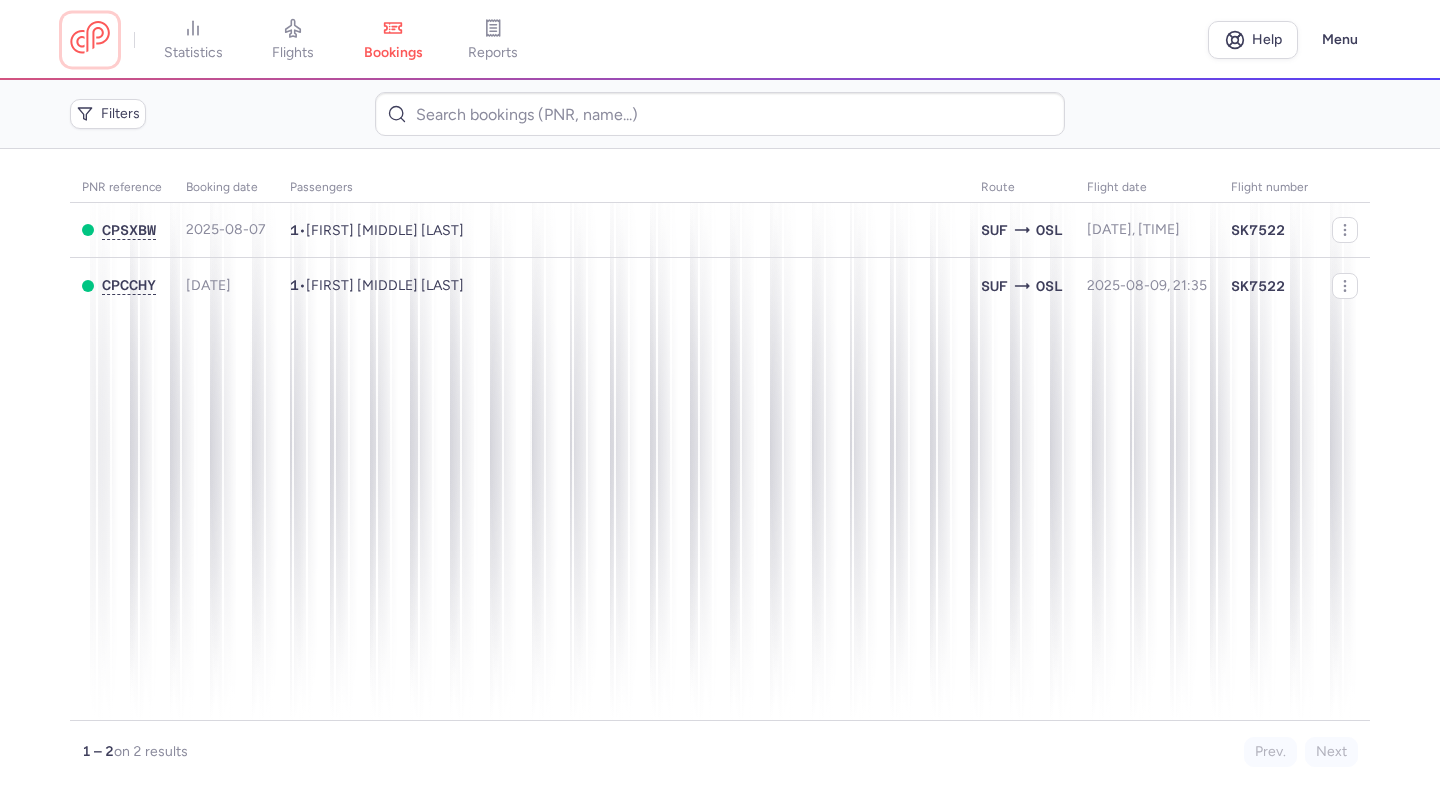 click at bounding box center (90, 39) 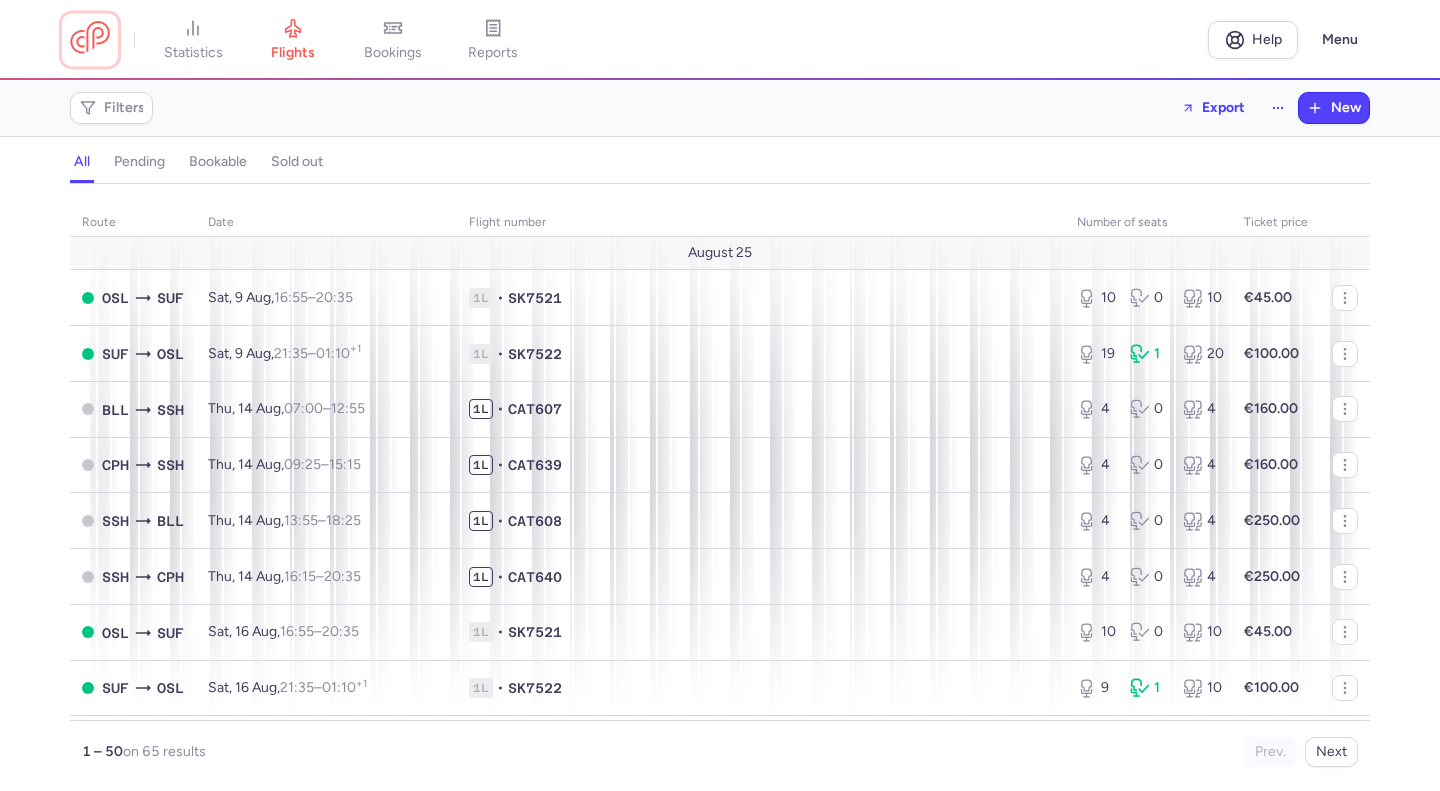 click at bounding box center [90, 39] 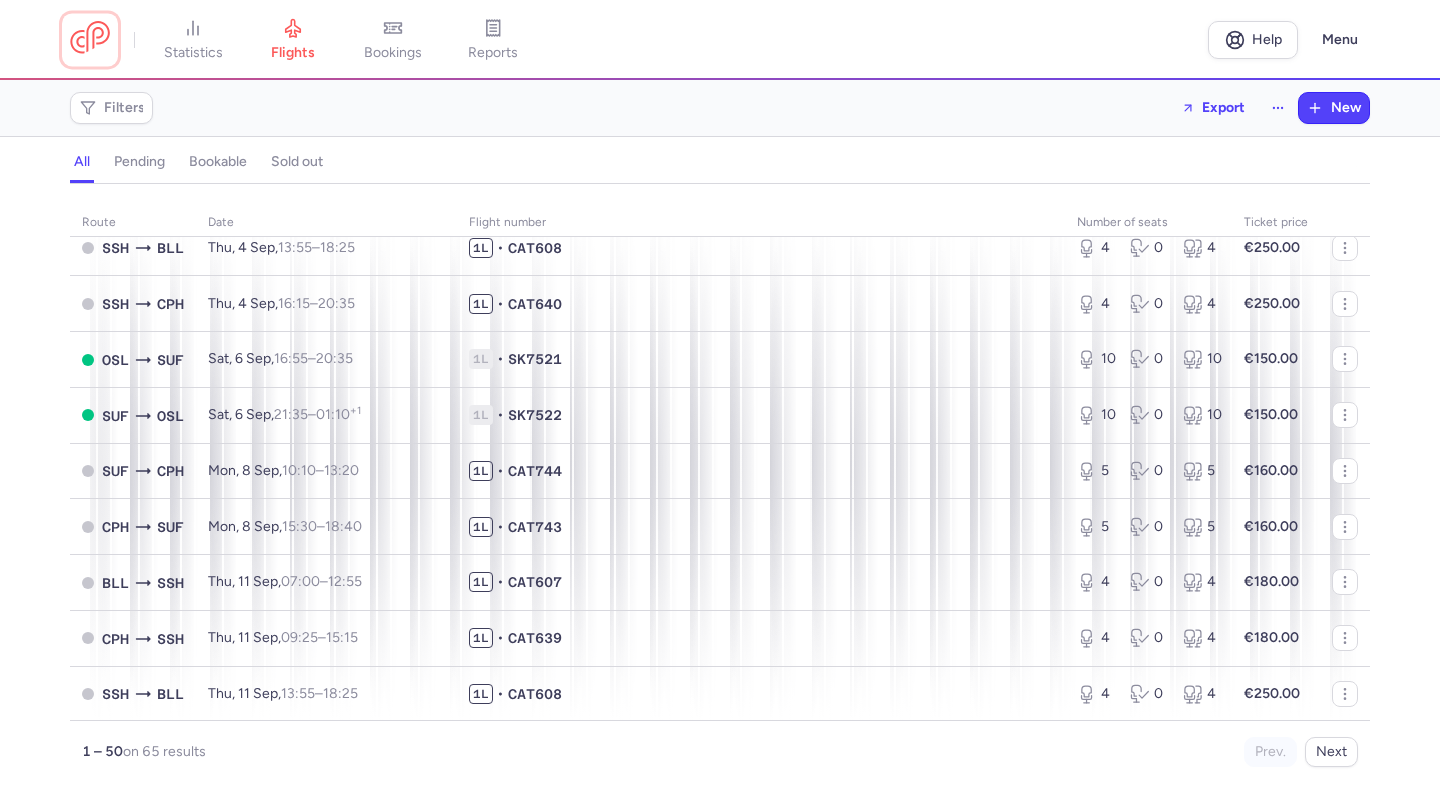 scroll, scrollTop: 1422, scrollLeft: 0, axis: vertical 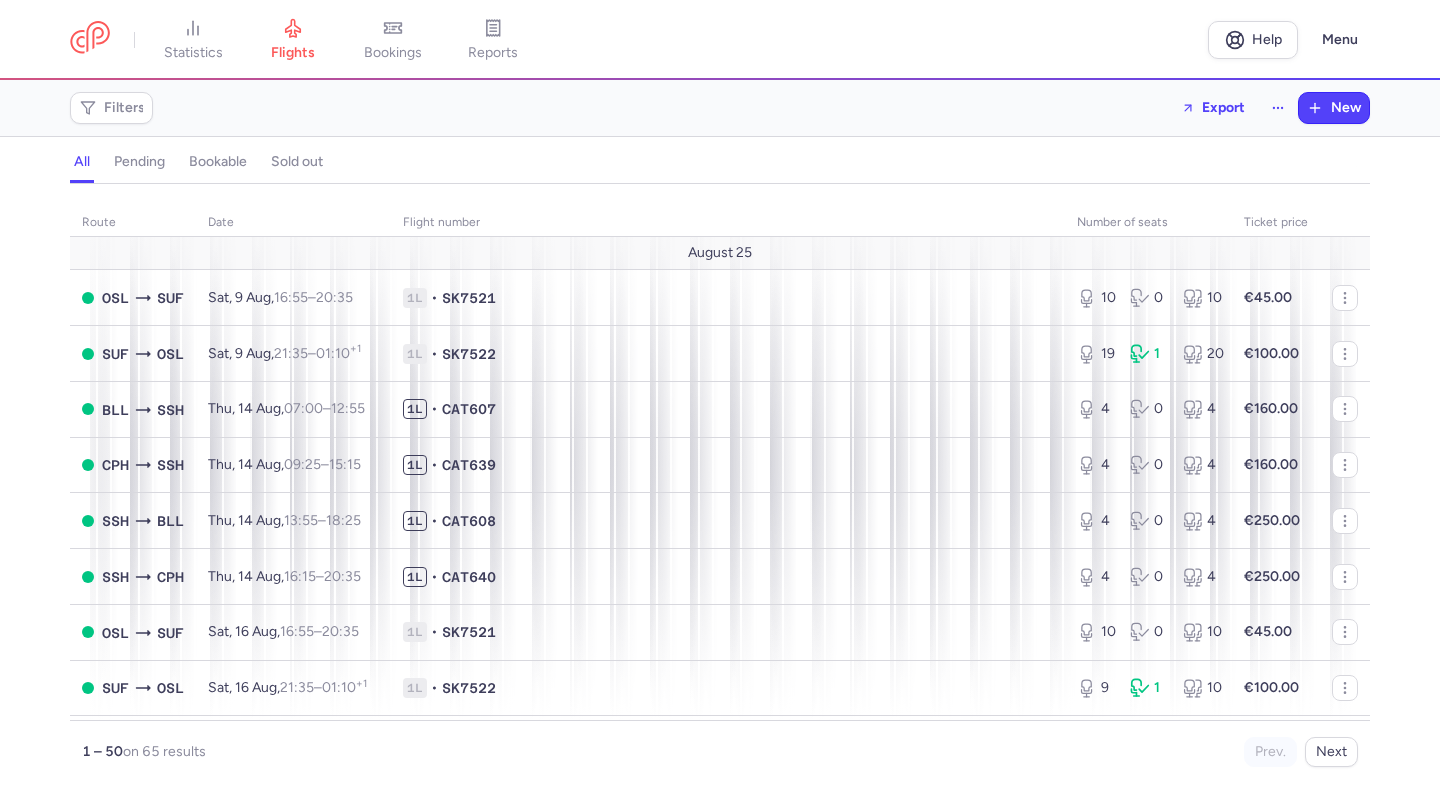 click on "sold out" at bounding box center [297, 162] 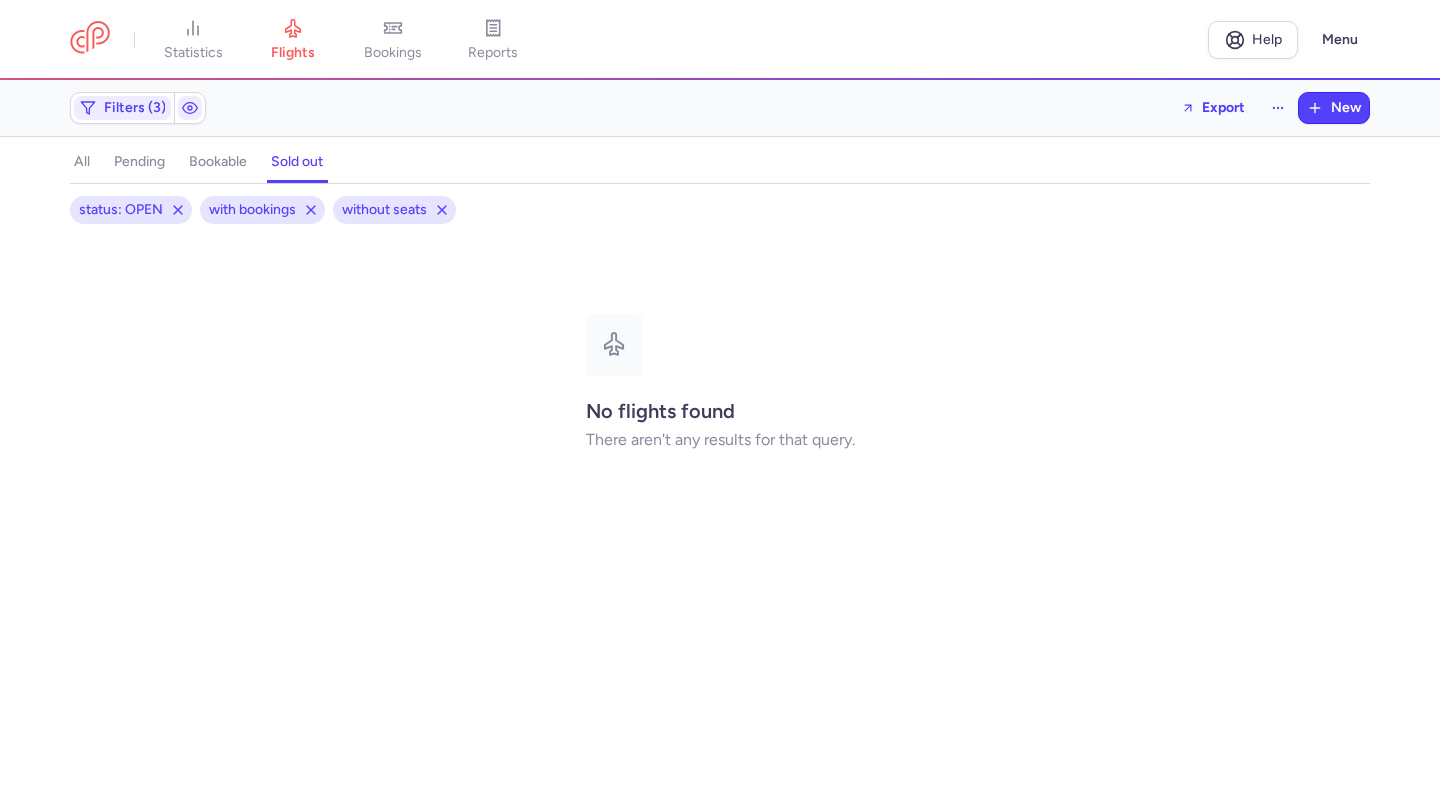 click on "all" at bounding box center (82, 162) 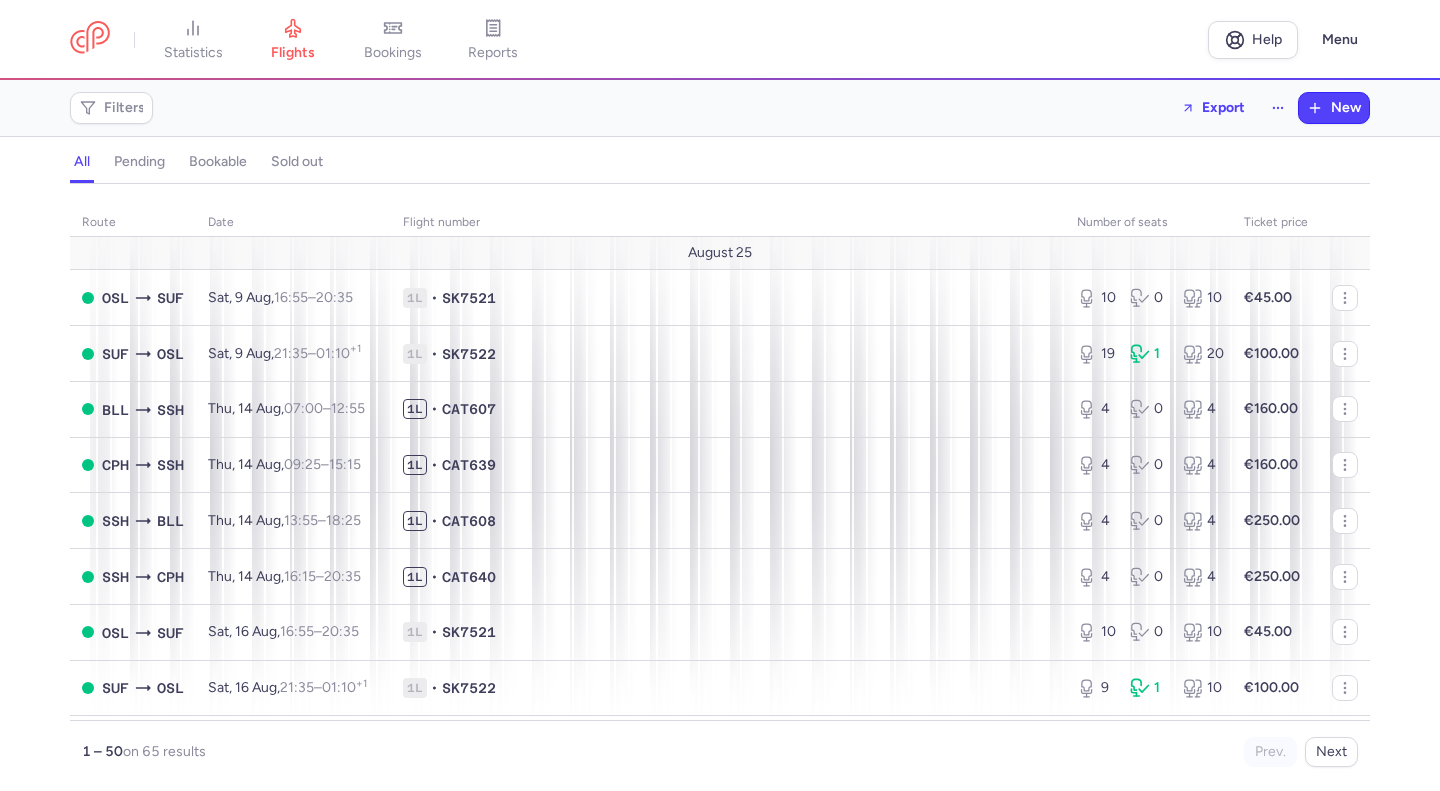 click on "bookings" at bounding box center [393, 53] 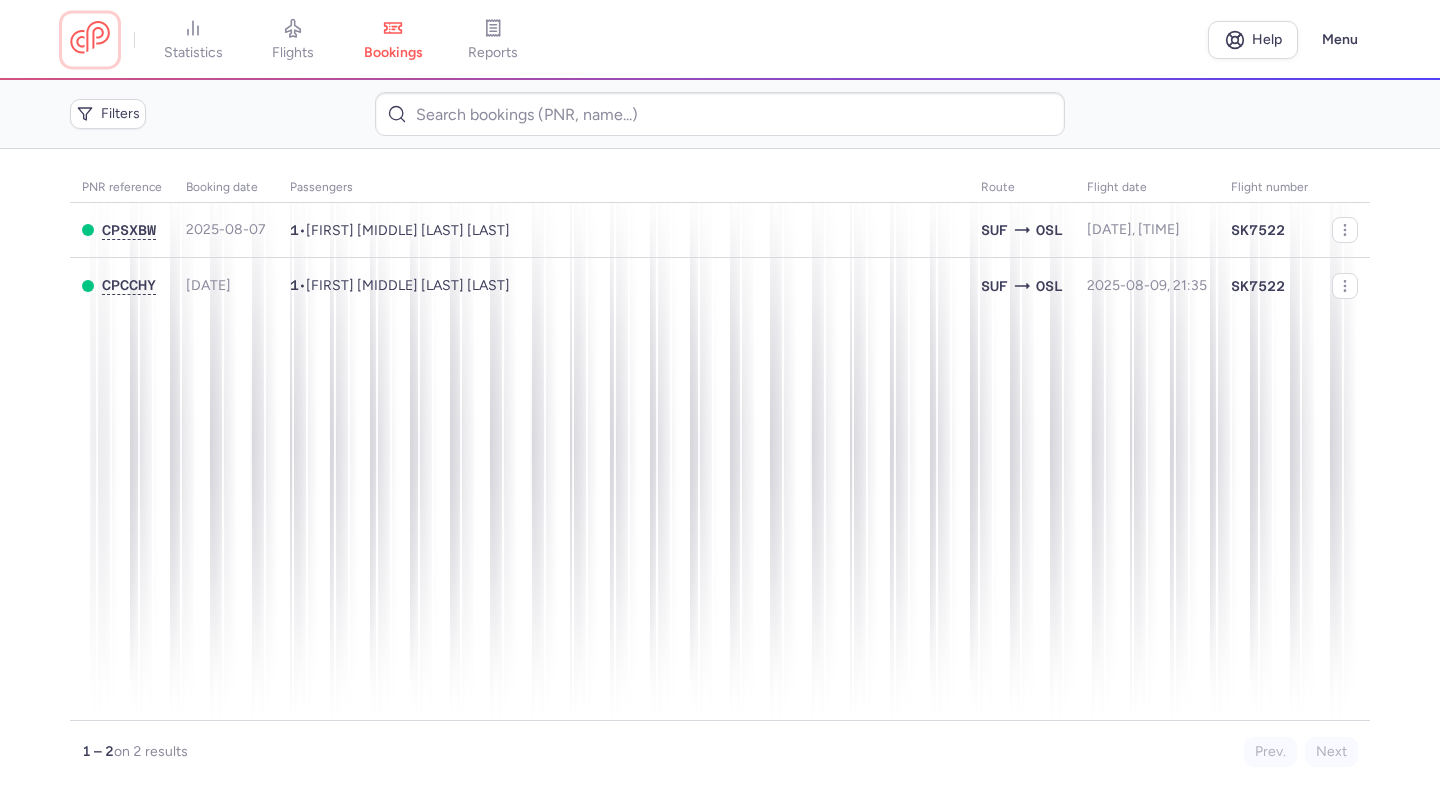 click at bounding box center [90, 39] 